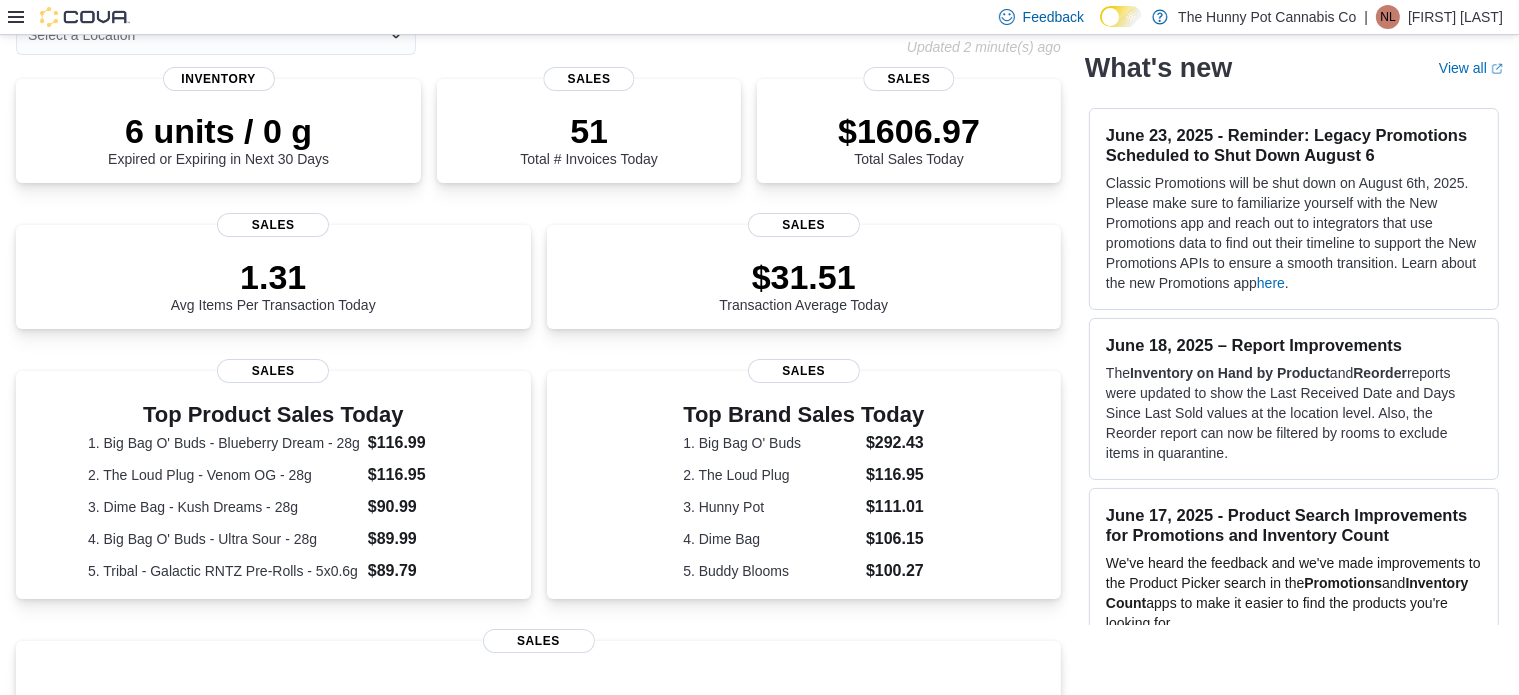 scroll, scrollTop: 54, scrollLeft: 0, axis: vertical 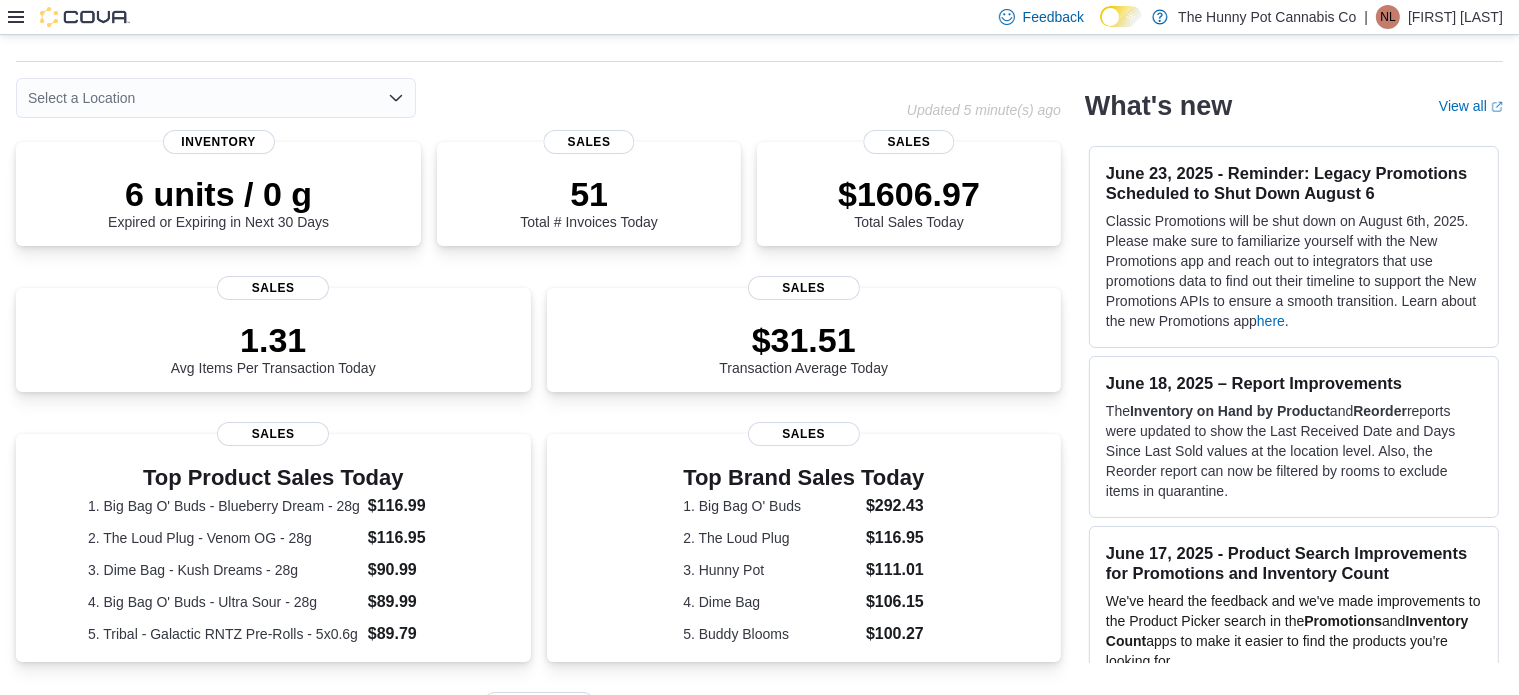 click on "Select a Location Updated 5 minute(s) ago 6 units / 0 g Expired or Expiring in Next 30 Days Inventory 51 Total # Invoices Today Sales $1606.97 Total Sales Today Sales 1. Big Bag O' Buds - Blueberry Dream - 28g $116.99 2. The Loud Plug - Venom OG - 28g $116.95 3. Dime Bag - Kush Dreams - 28g $90.99 4. Big Bag O' Buds - Ultra Sour - 28g $89.99 5. Tribal - Galactic RNTZ Pre-Rolls - 5x0.6g $89.79 Sales Top Brand Sales Today 1. Big Bag O' Buds $292.43 2. The Loud Plug $116.95 3. Hunny Pot $111.01 4. Dime Bag $106.15 5. Buddy Blooms $100.27 Sales Average Transactions per Hour Sales What's new View all (opens in a new tab or window) [DATE] - Reminder: Legacy Promotions Scheduled to Shut Down [DATE] here . [DATE] – Report Improvements The Inventory on Hand by Product and Reorder [DATE] - Product Search Improvements for Promotions and Inventory Count Promotions and Inventory Count * ." at bounding box center [759, 602] 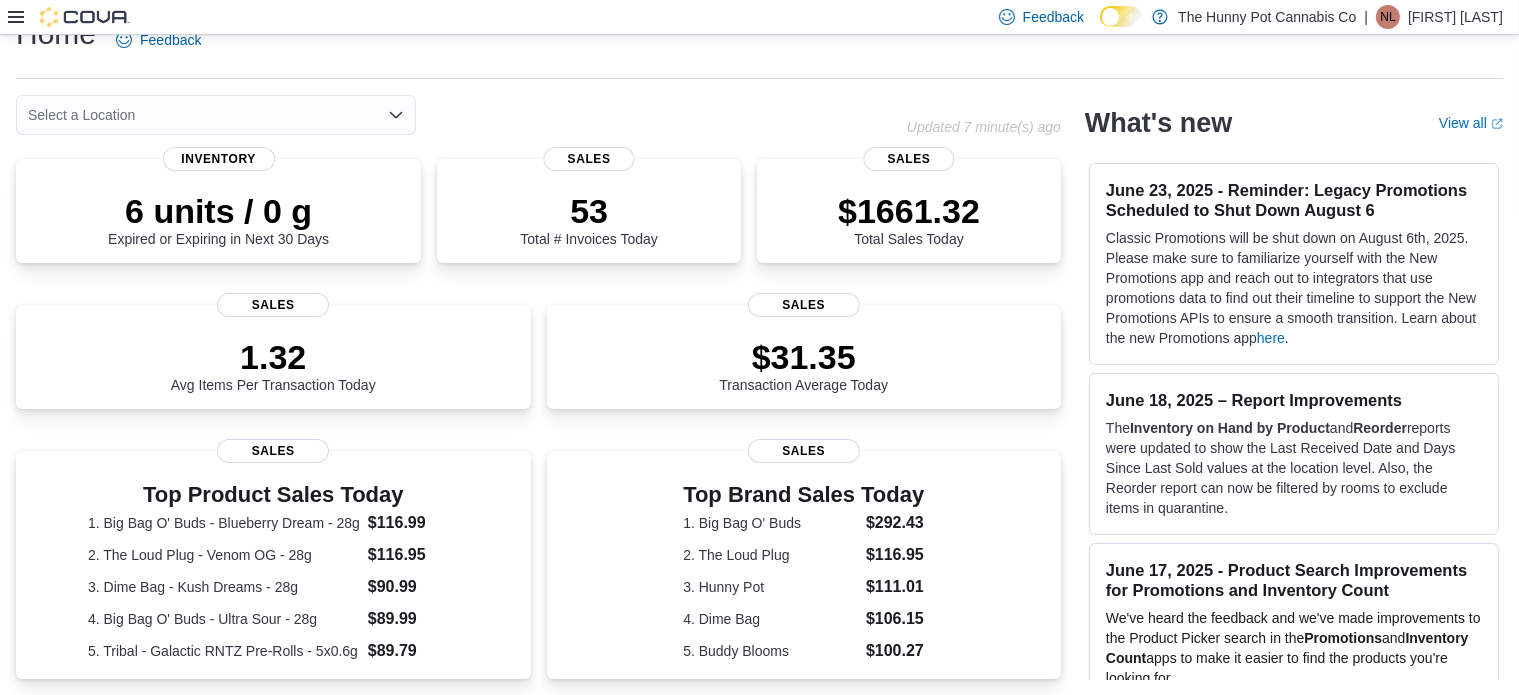 scroll, scrollTop: 54, scrollLeft: 0, axis: vertical 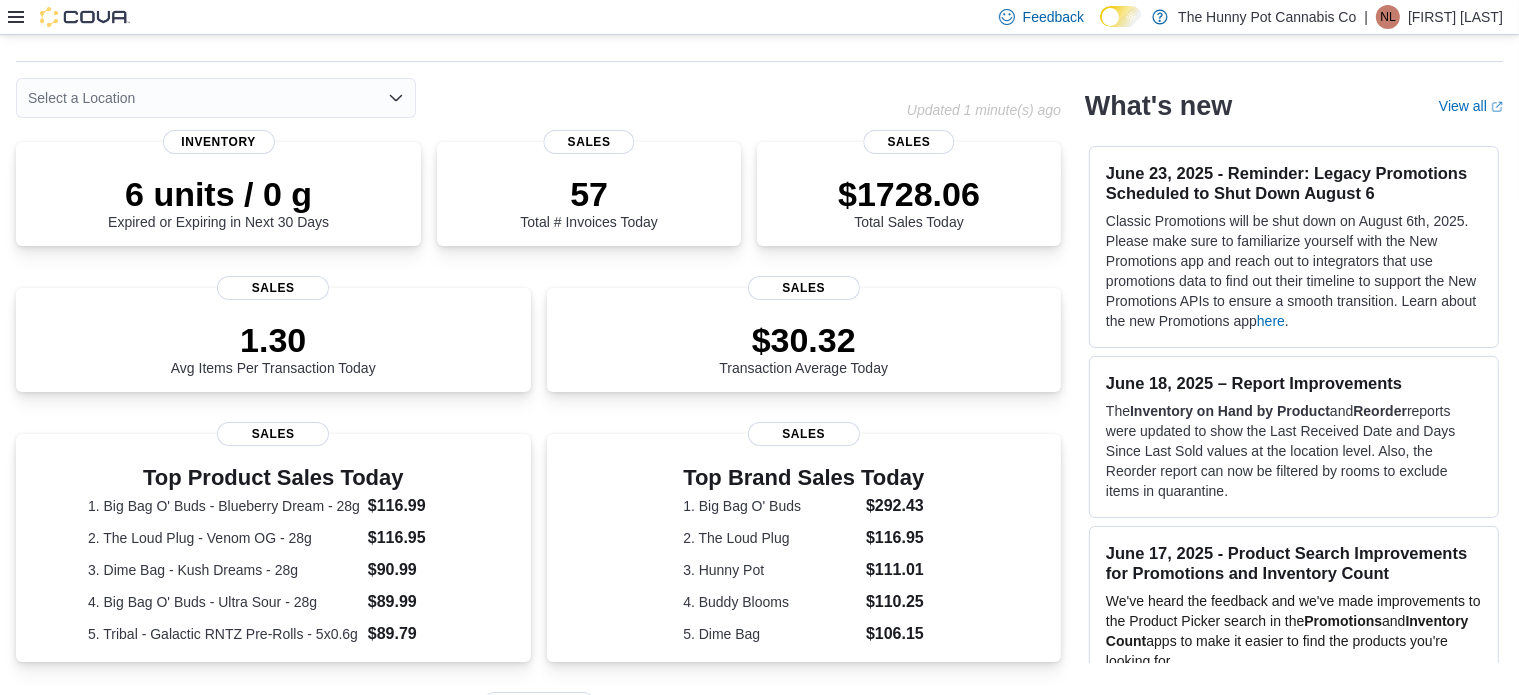 click on "Top Brand Sales Today 1. Big Bag O' Buds $292.43 2. The Loud Plug $116.95 3. Hunny Pot $111.01 4. Buddy Blooms $110.25 5. Dime Bag $106.15 Sales" at bounding box center (804, 557) 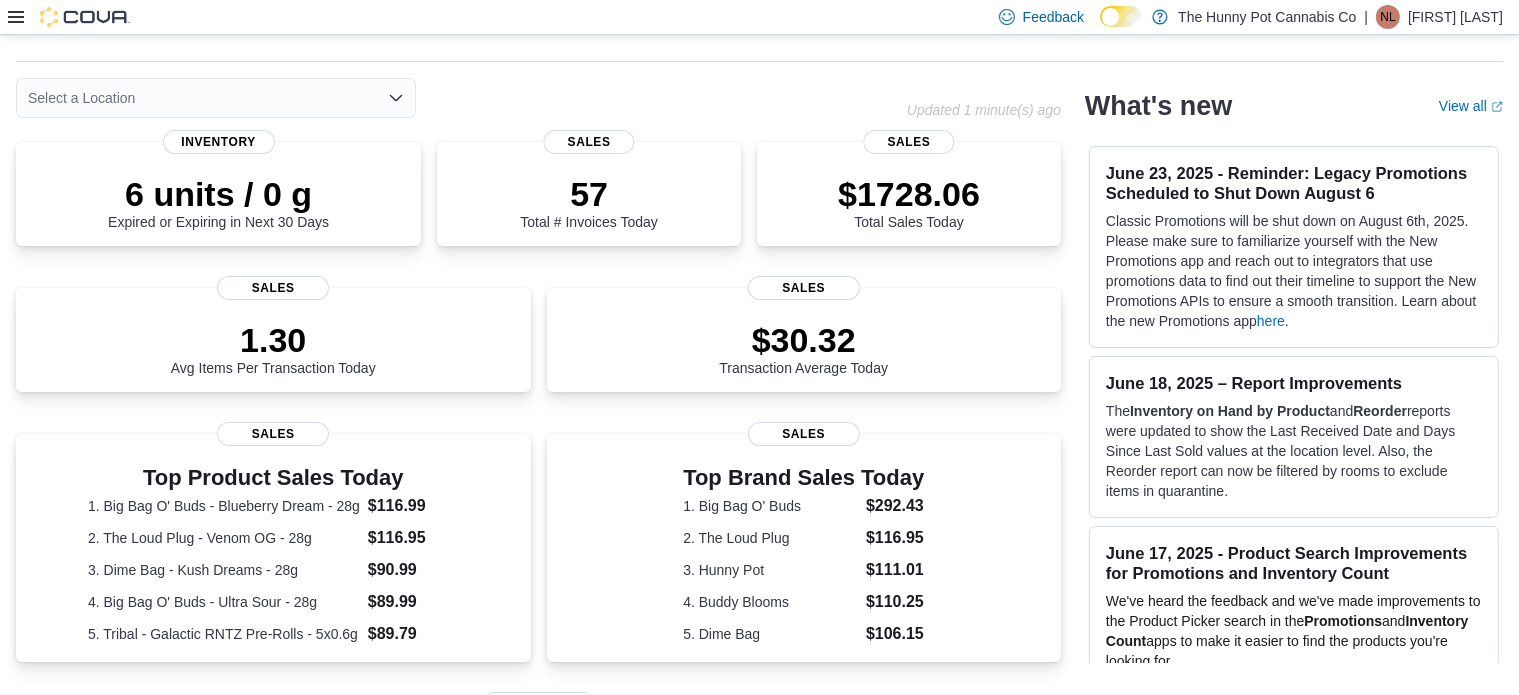 click 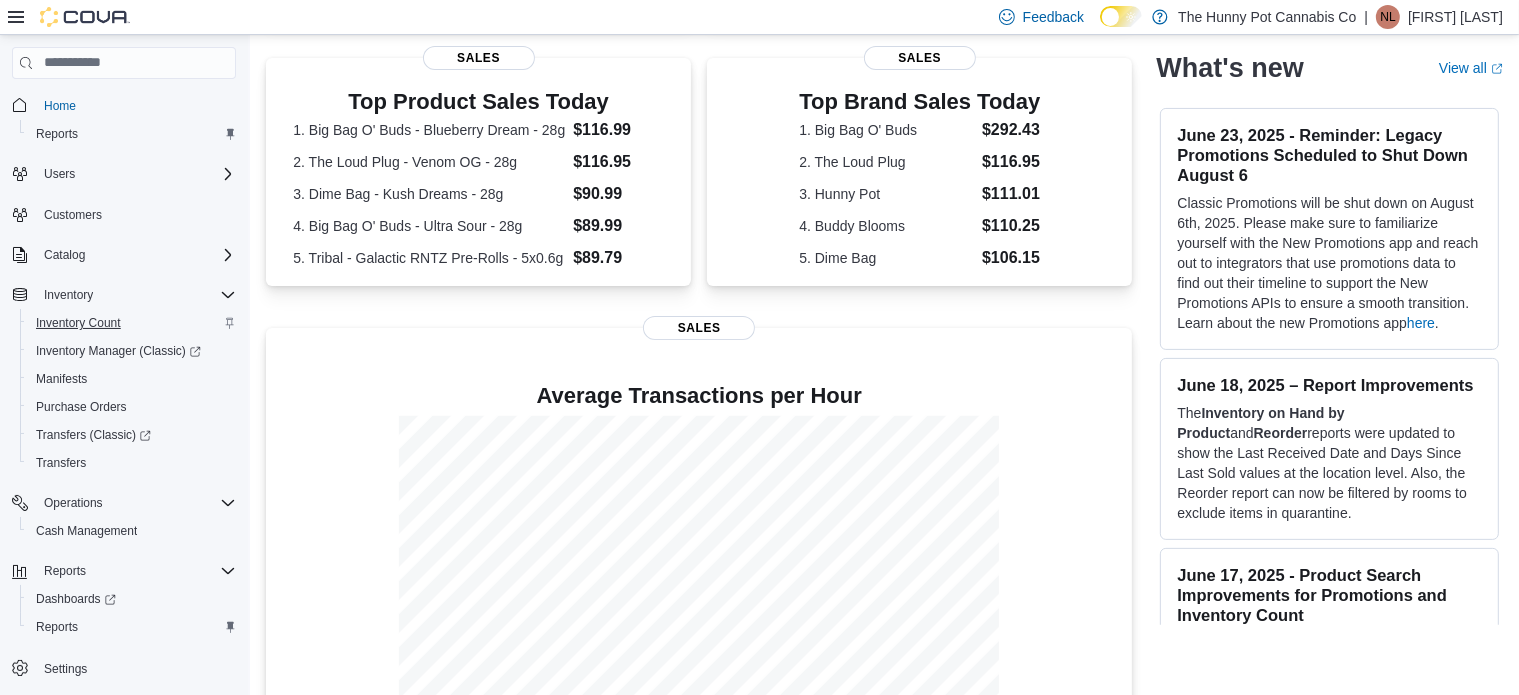 scroll, scrollTop: 431, scrollLeft: 0, axis: vertical 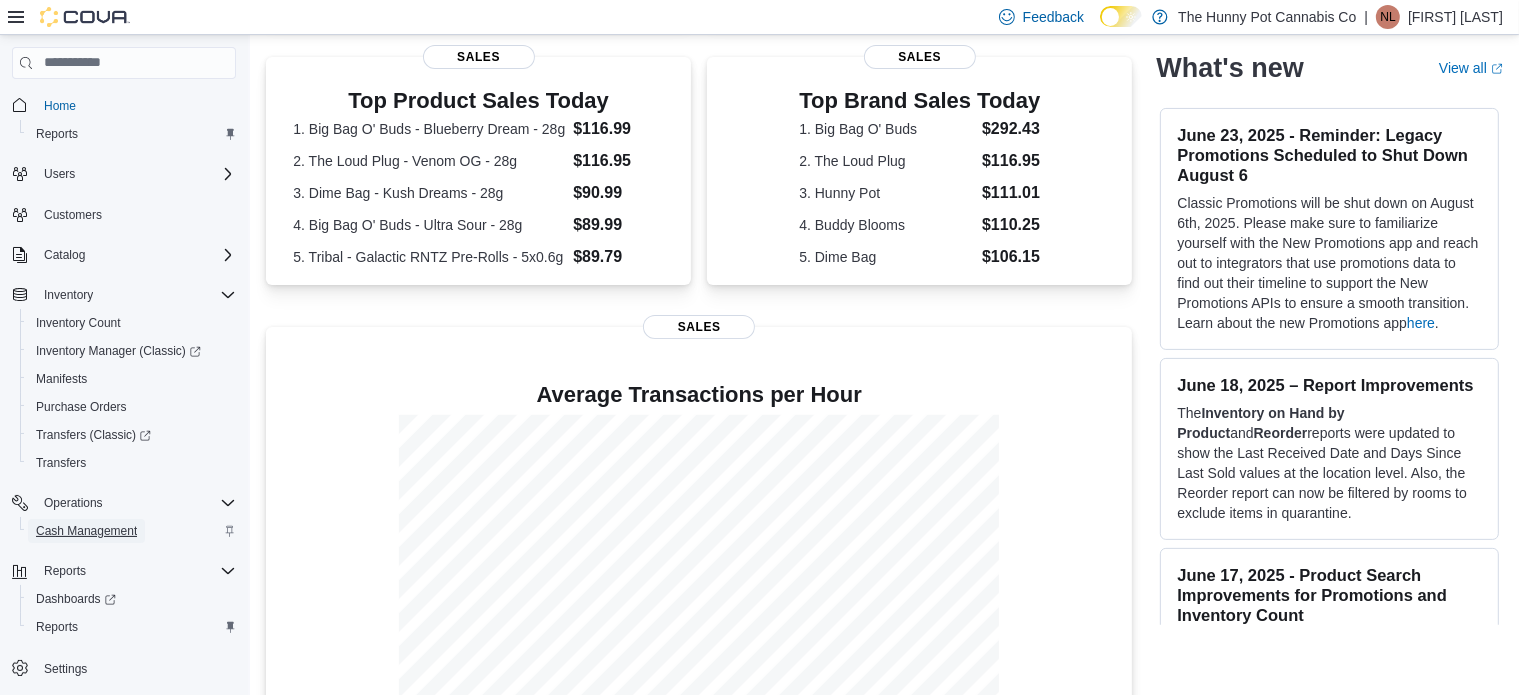 click on "Cash Management" at bounding box center (86, 531) 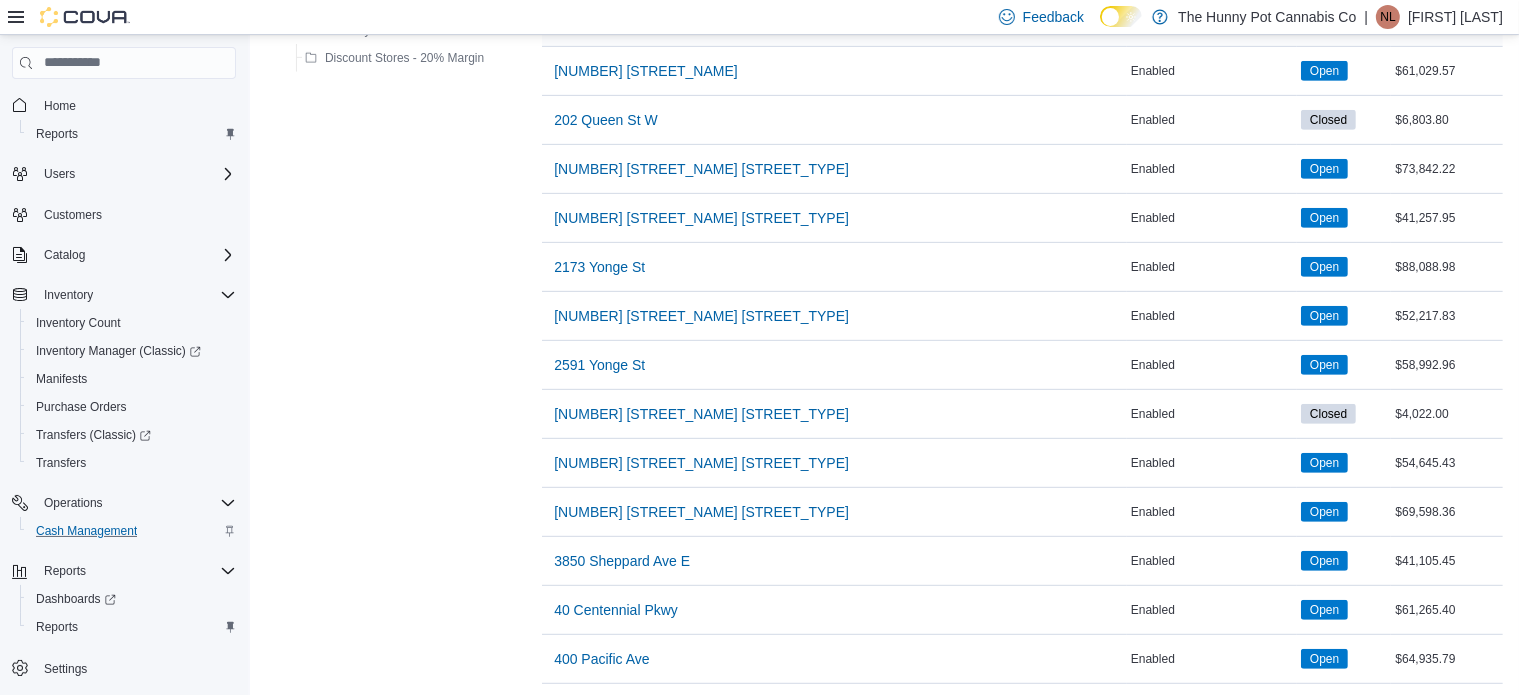 scroll, scrollTop: 908, scrollLeft: 0, axis: vertical 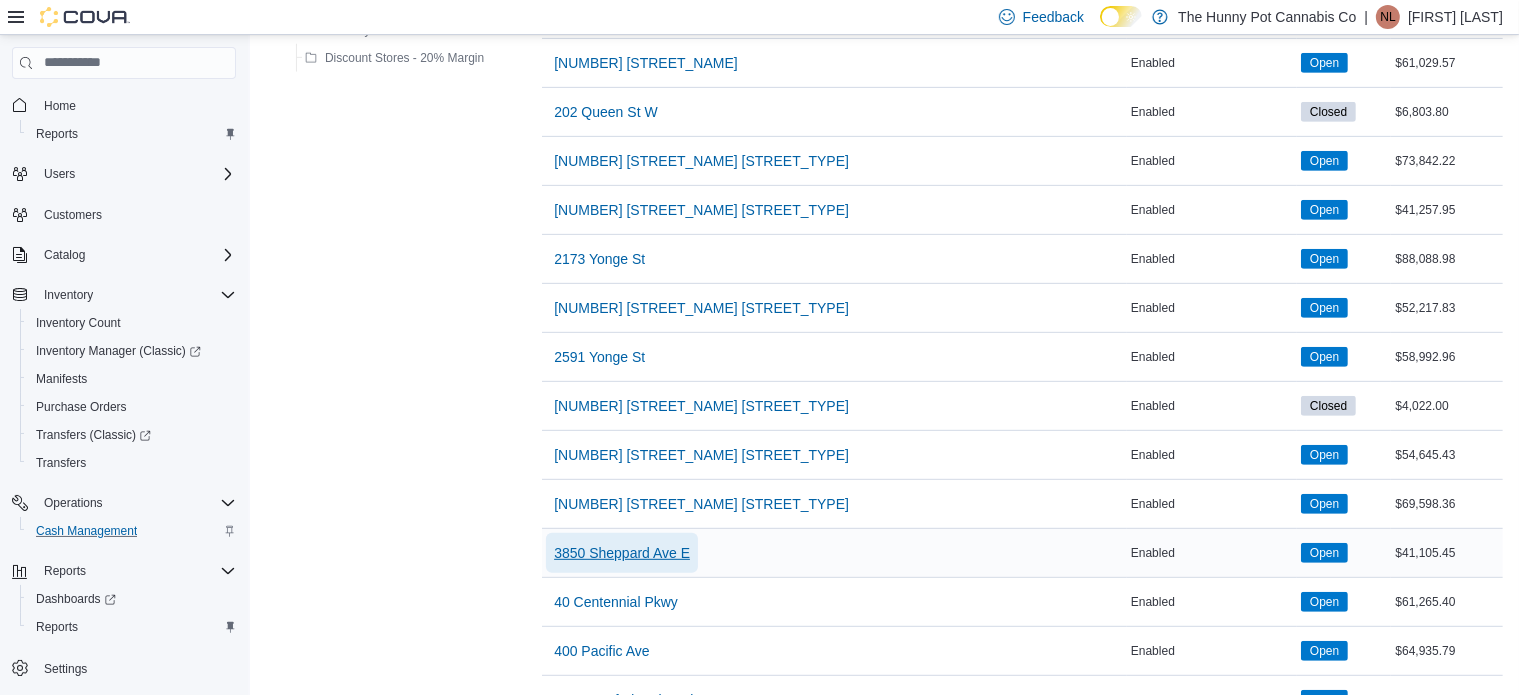 click on "3850 Sheppard Ave E" at bounding box center (622, 553) 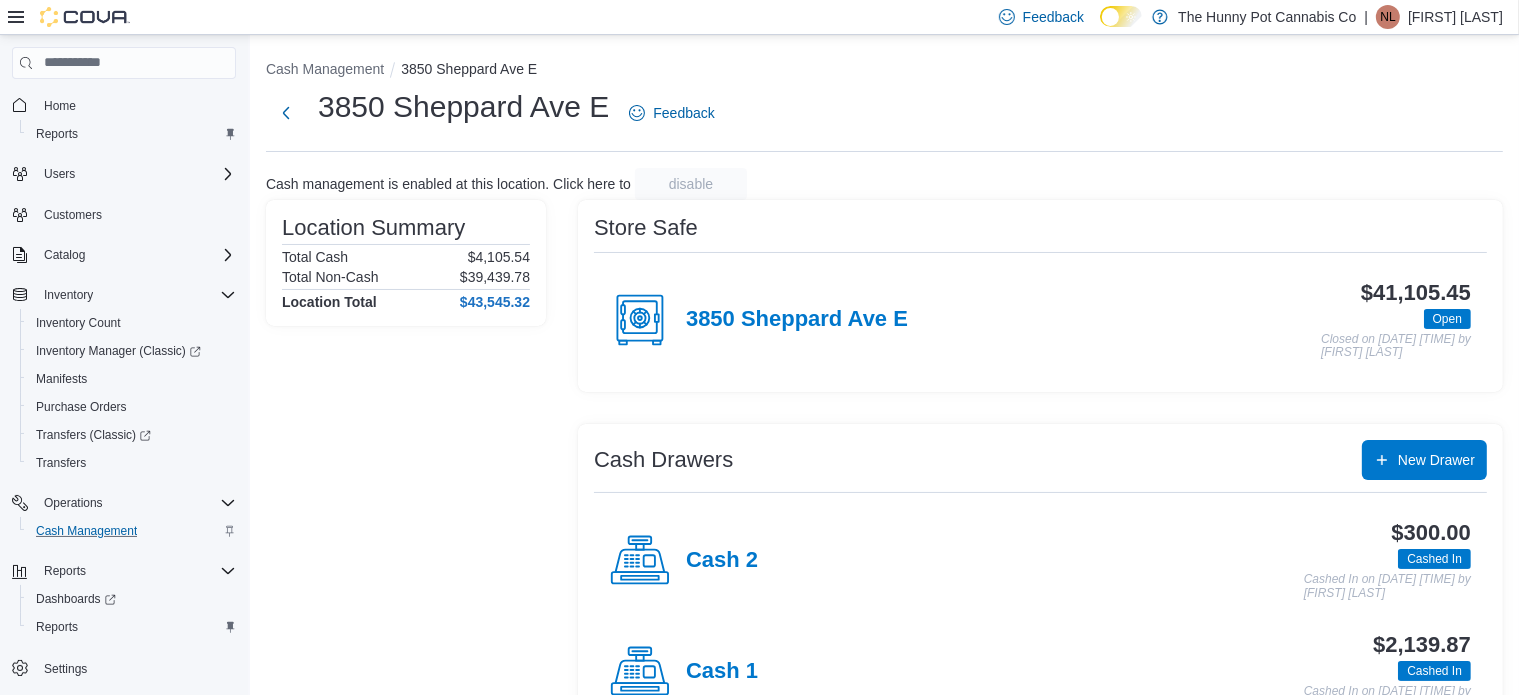 scroll, scrollTop: 174, scrollLeft: 0, axis: vertical 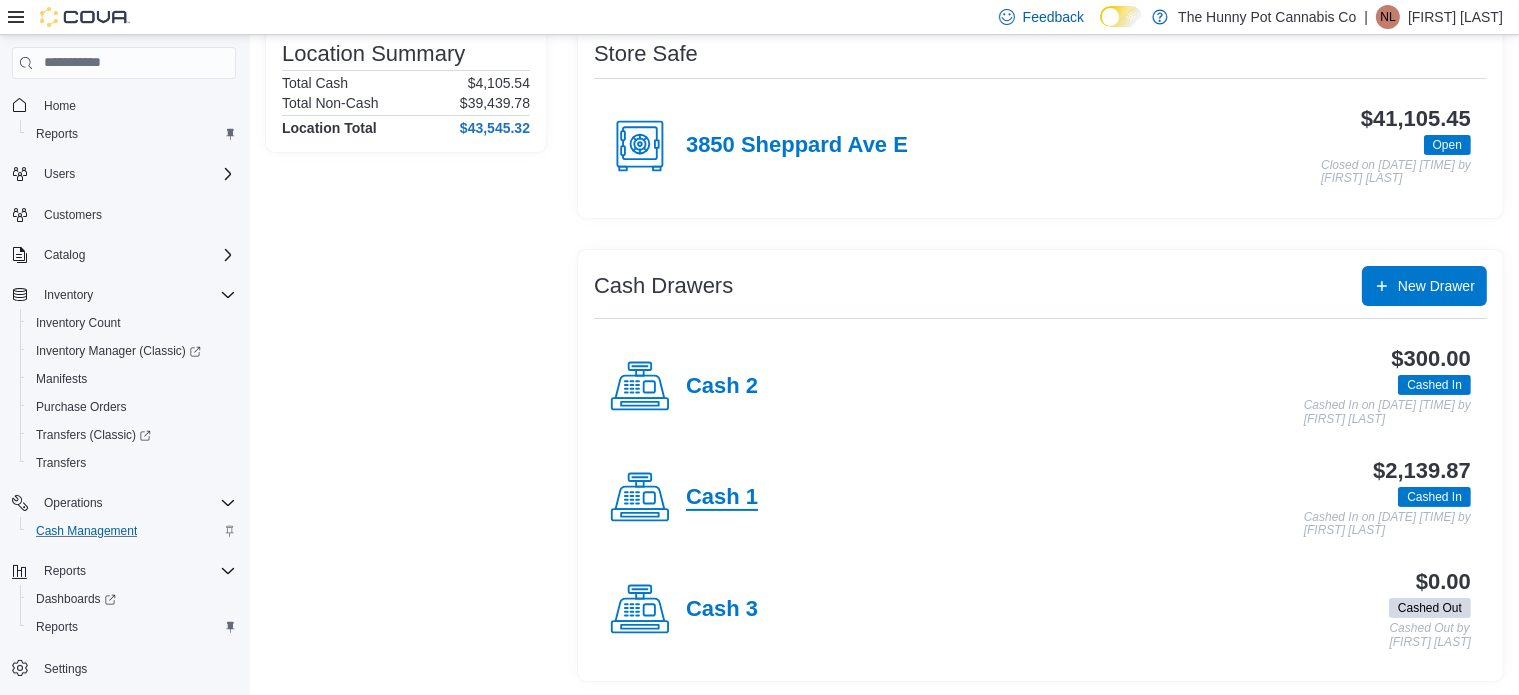 click on "Cash 1" at bounding box center (722, 498) 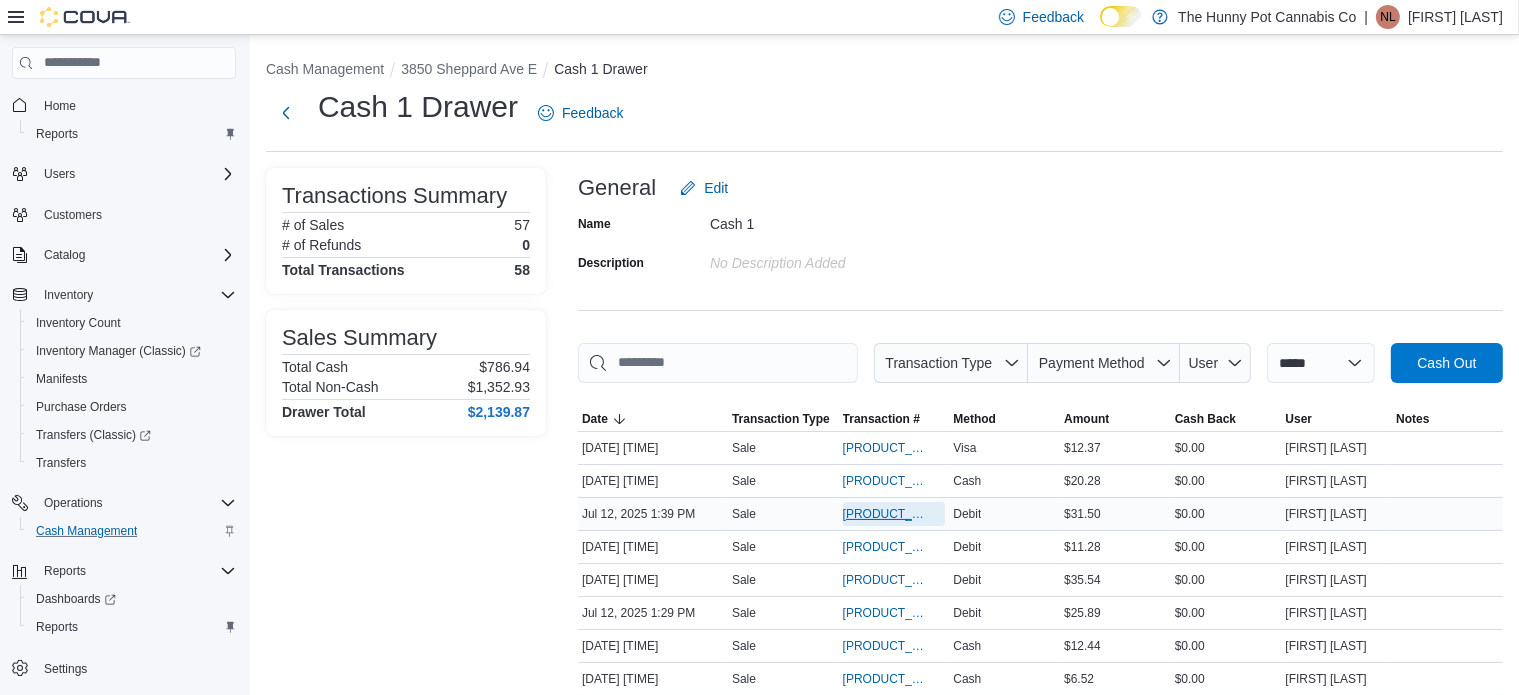 click on "[PRODUCT_ID]" at bounding box center [884, 514] 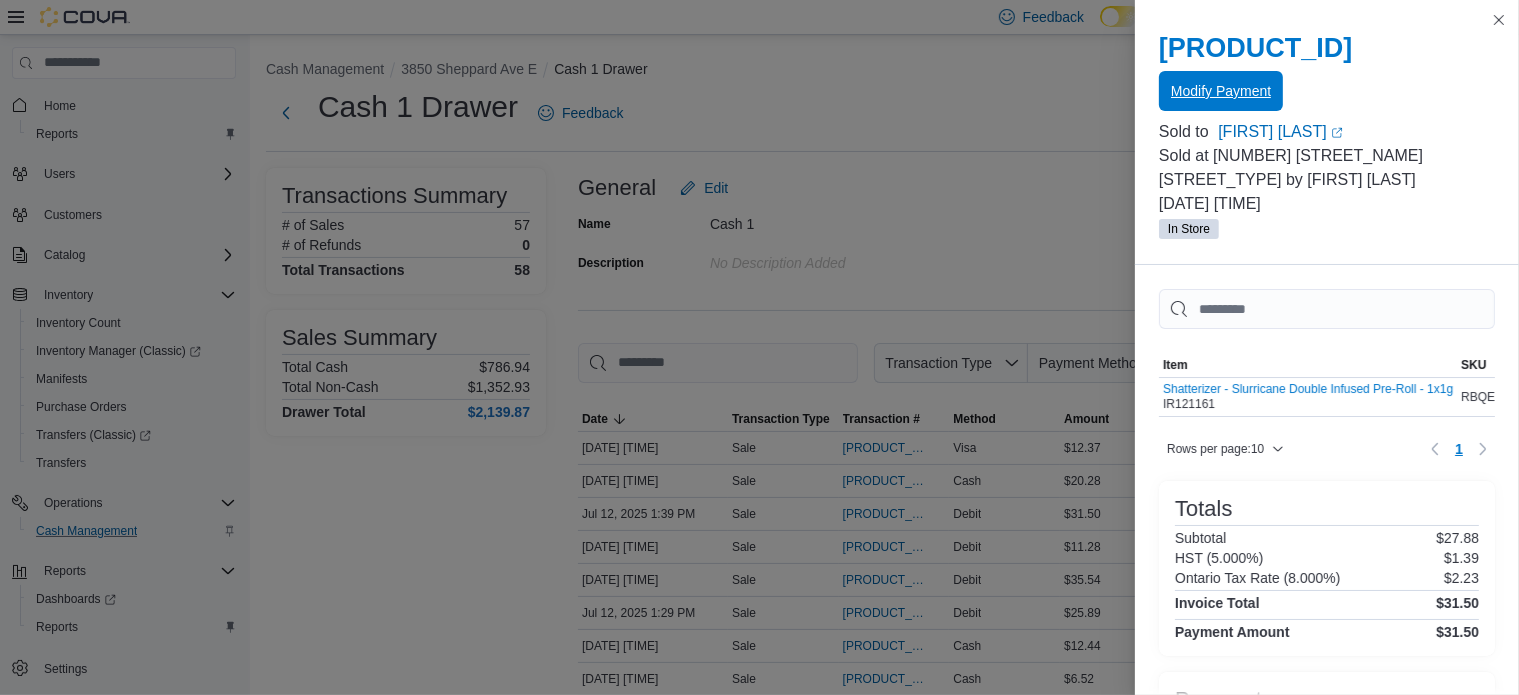 click on "Modify Payment" at bounding box center [1221, 91] 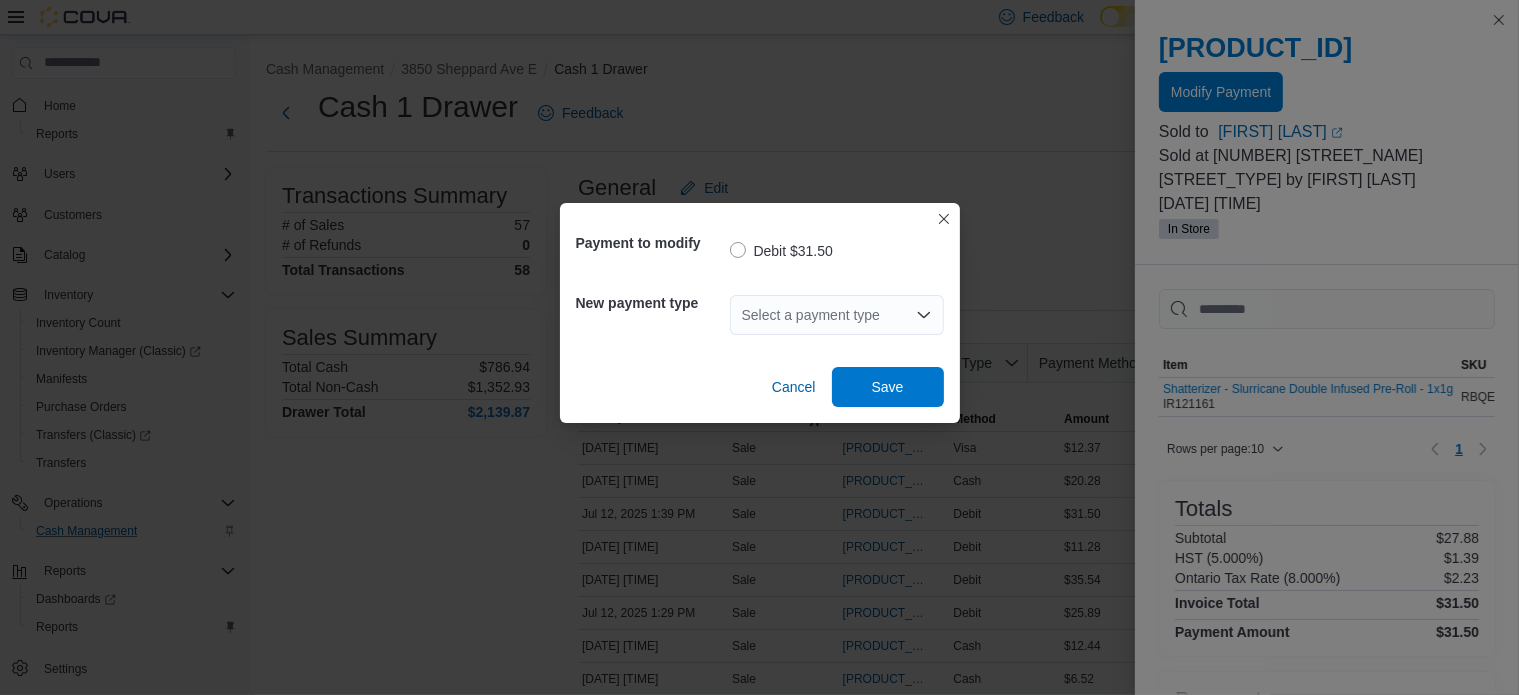 click on "Select a payment type" at bounding box center [837, 315] 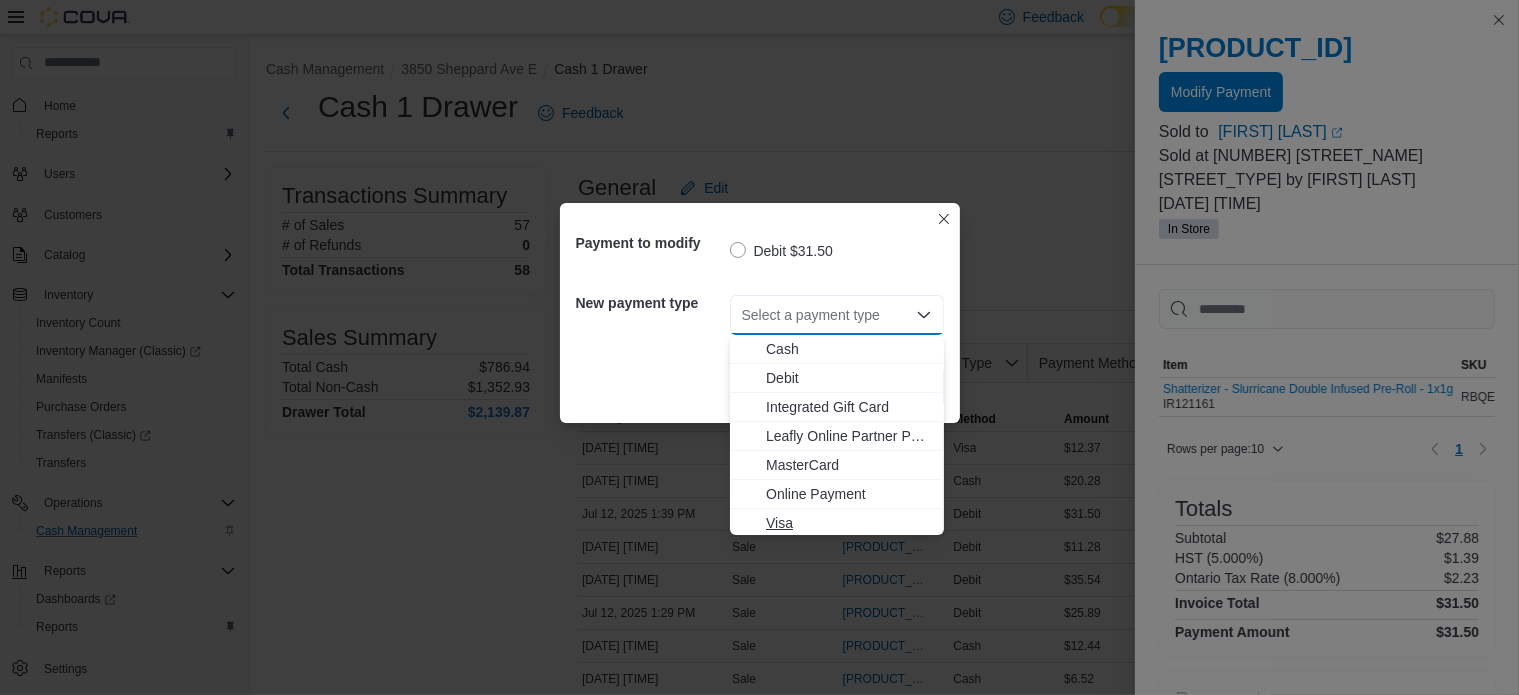 click on "Visa" at bounding box center [849, 523] 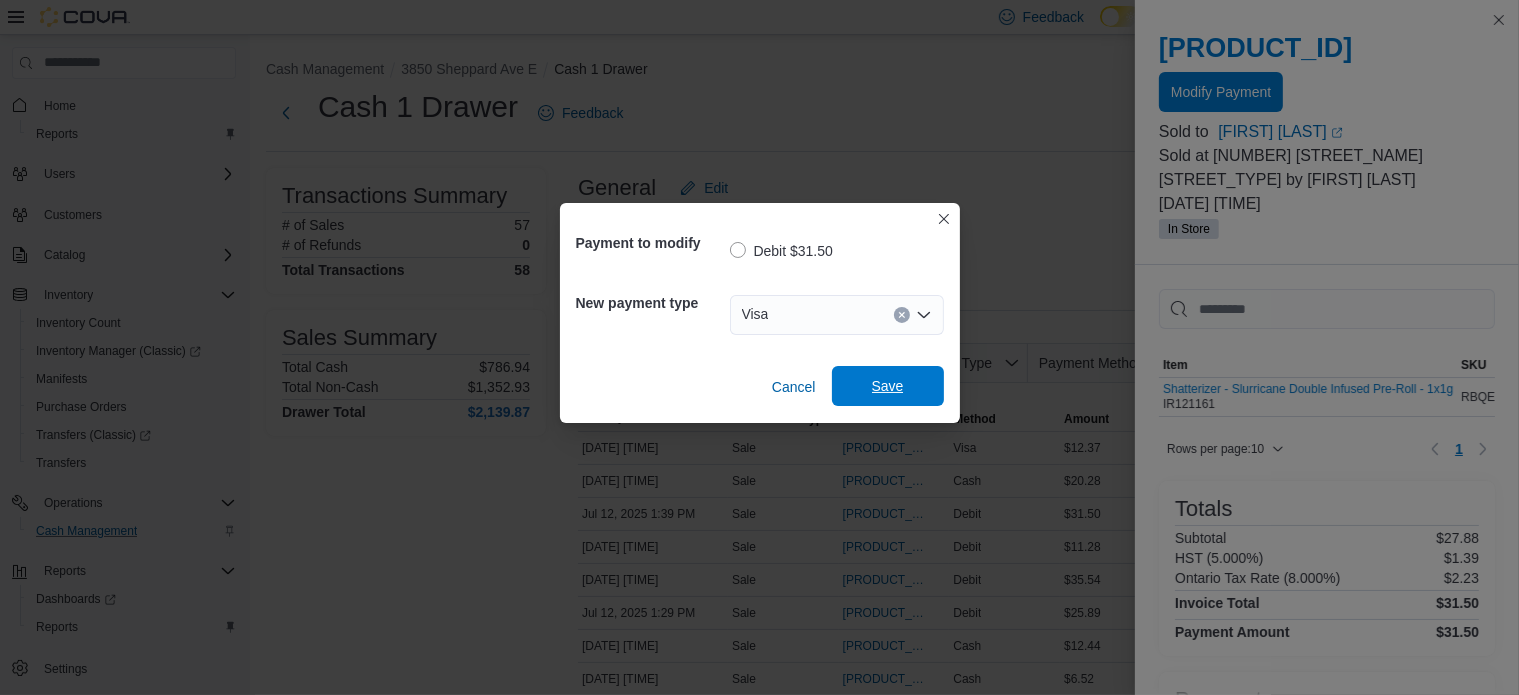 click on "Save" at bounding box center [888, 386] 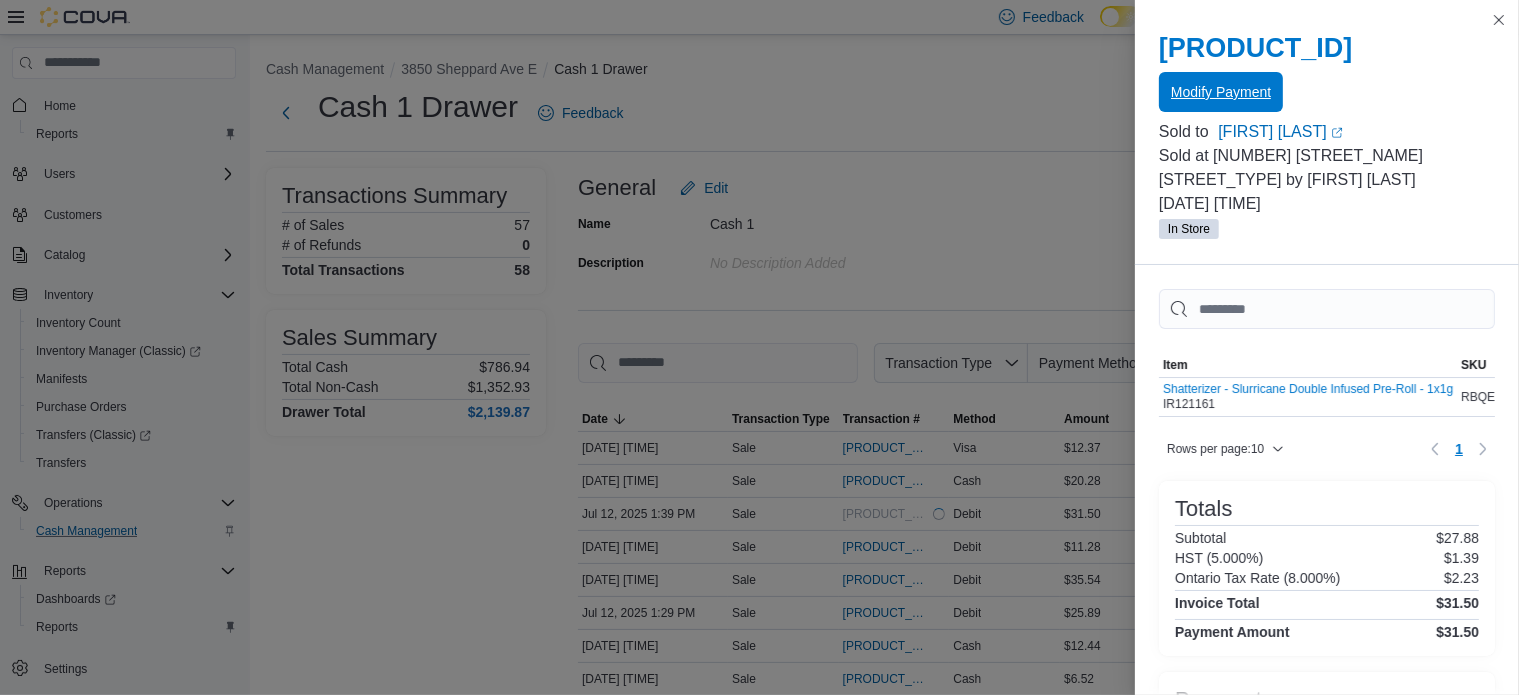 scroll, scrollTop: 0, scrollLeft: 0, axis: both 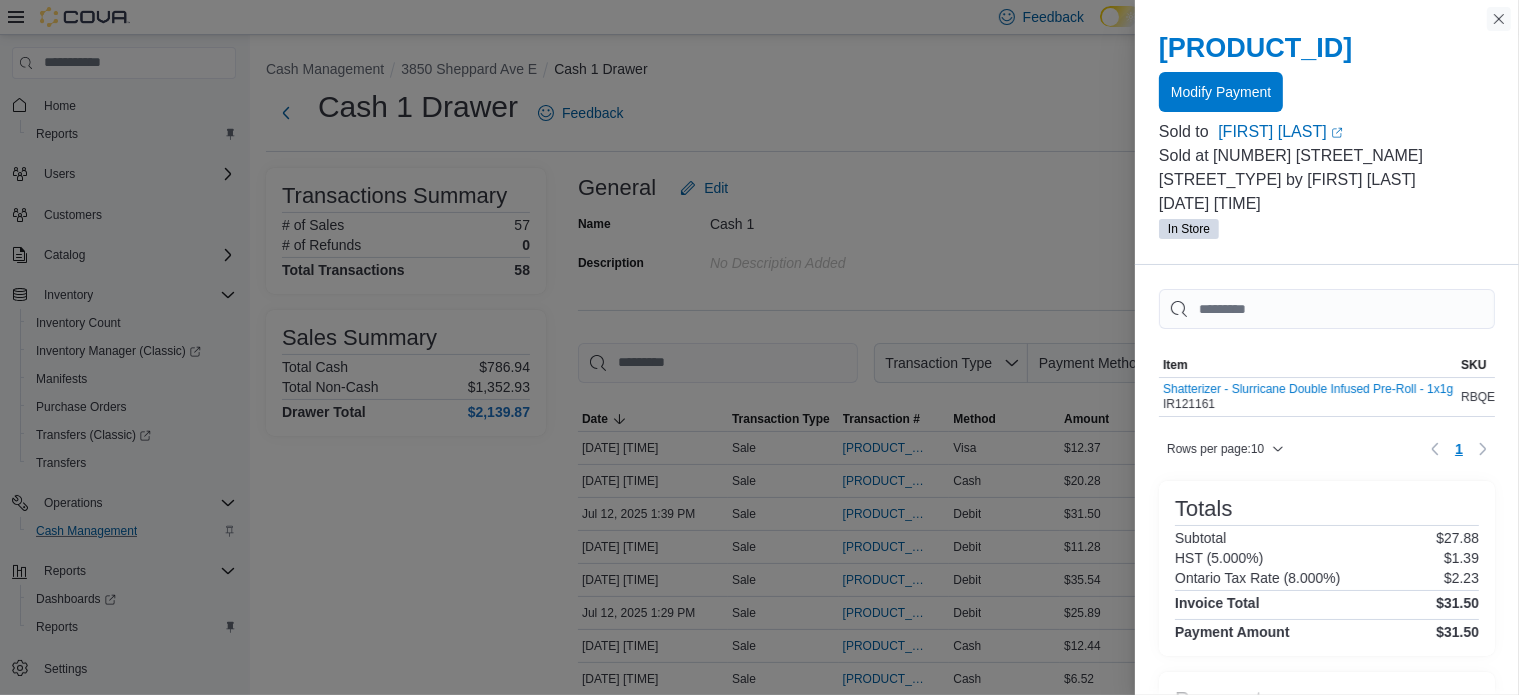 click at bounding box center [1499, 19] 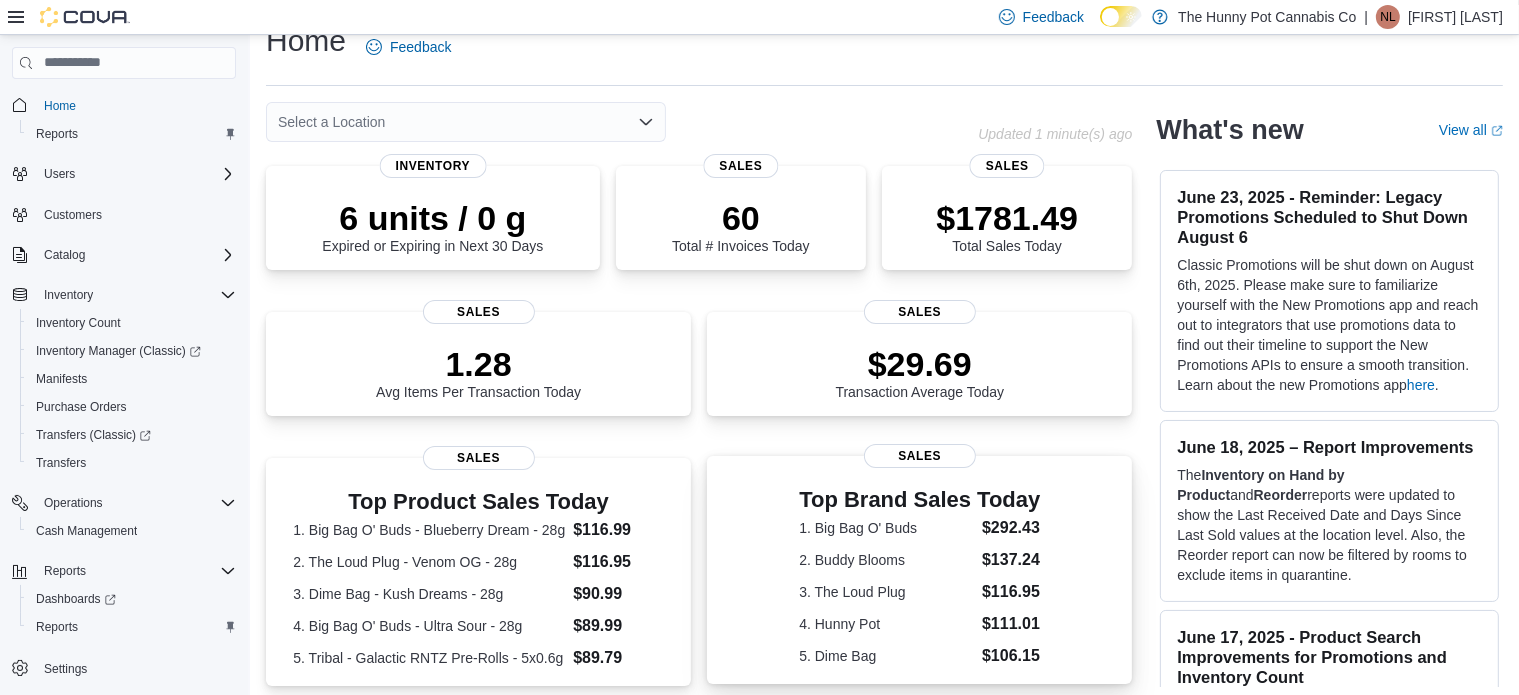 scroll, scrollTop: 32, scrollLeft: 0, axis: vertical 